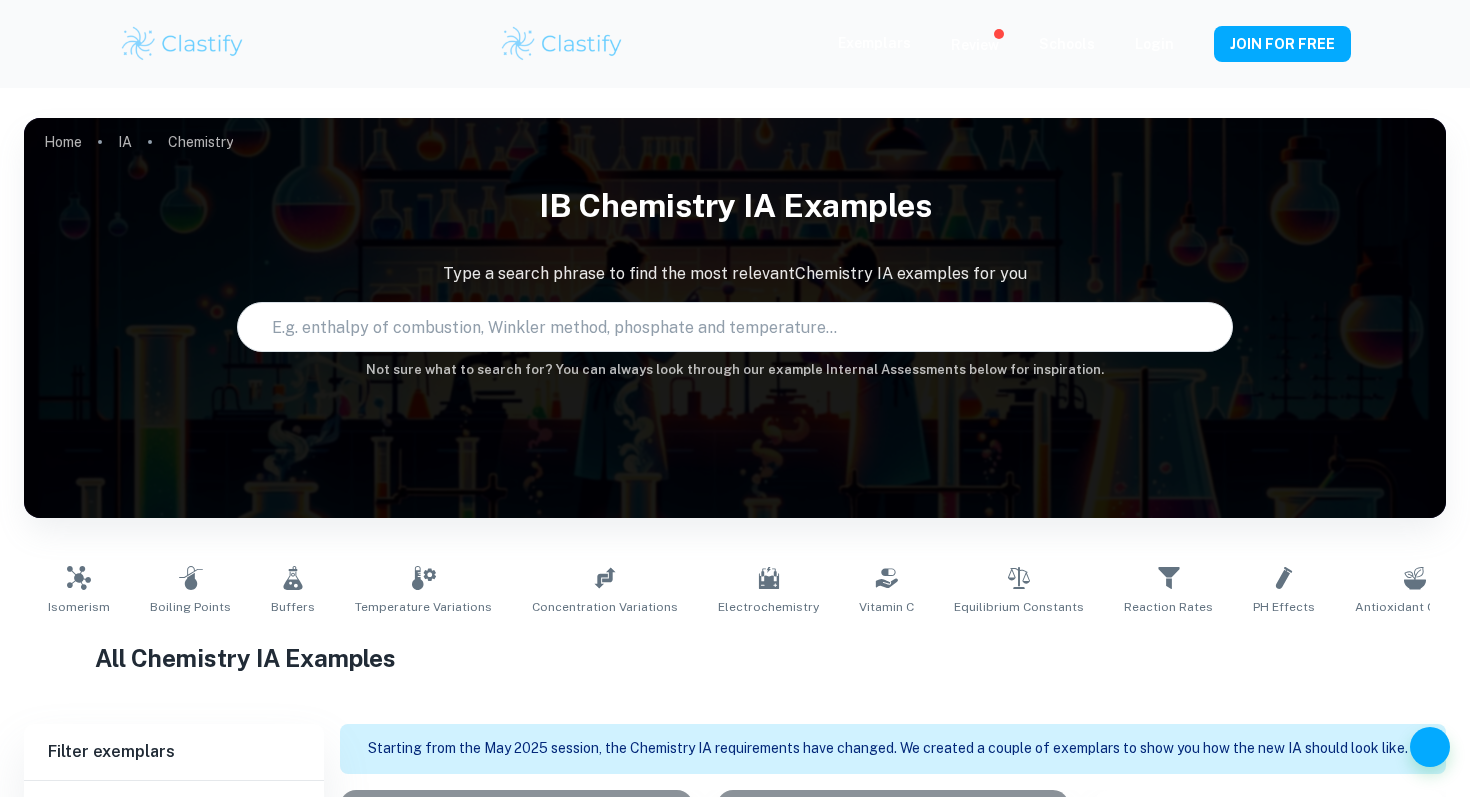 scroll, scrollTop: 0, scrollLeft: 0, axis: both 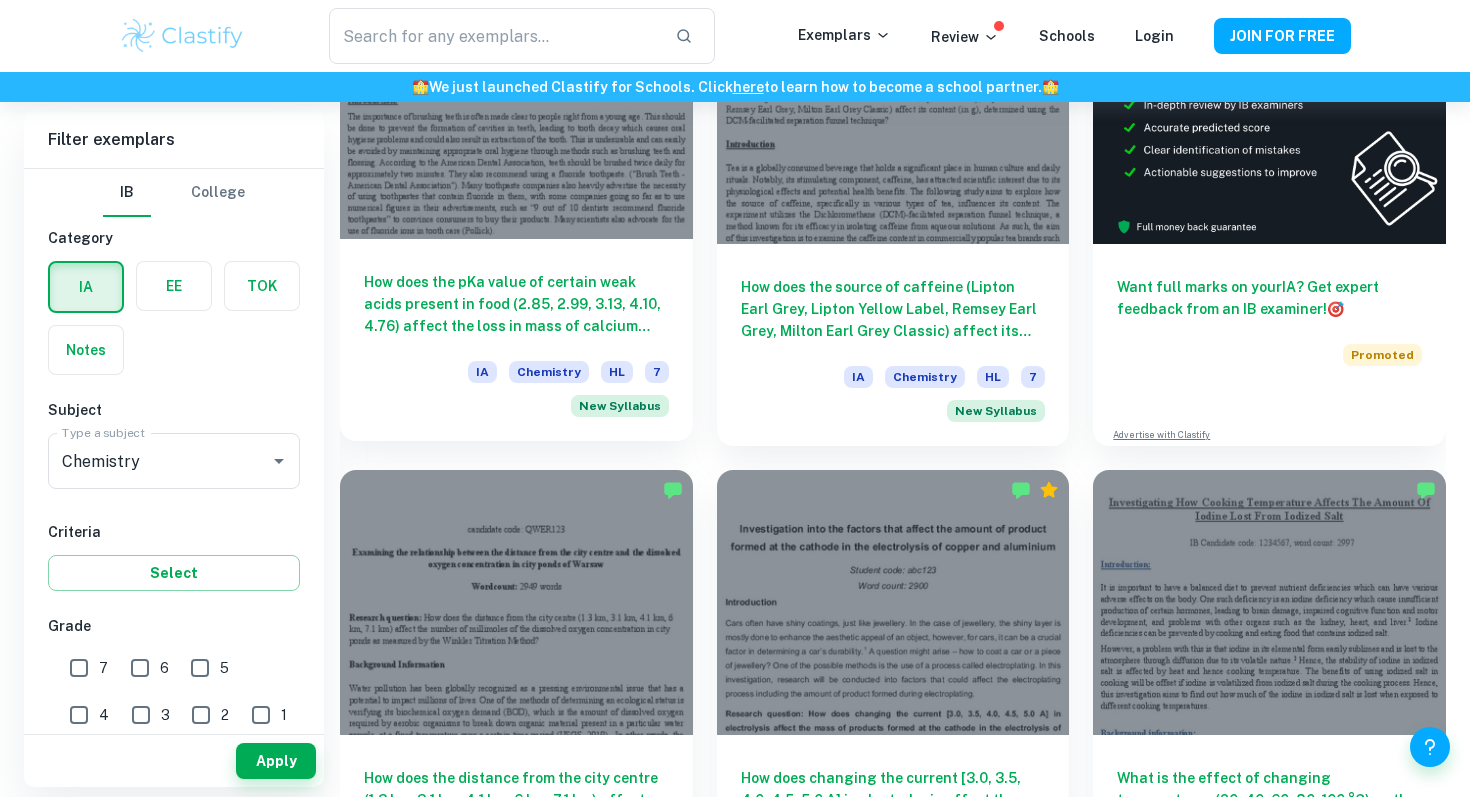 click on "How does the pKa value of certain weak acids present in food (2.85, 2.99, 3.13, 4.10, 4.76) affect the loss in mass of calcium carbonate (in grams, measured using an electronic balance, ±0.01 g), and how does the addition of sodium fluoride solution affect this reaction, keeping the concentration and temperature of the acid solutions and sodium fluoride solutions, the time taken for the reaction and the surface area of the calcium carbonate chips controlled?" at bounding box center [516, 304] 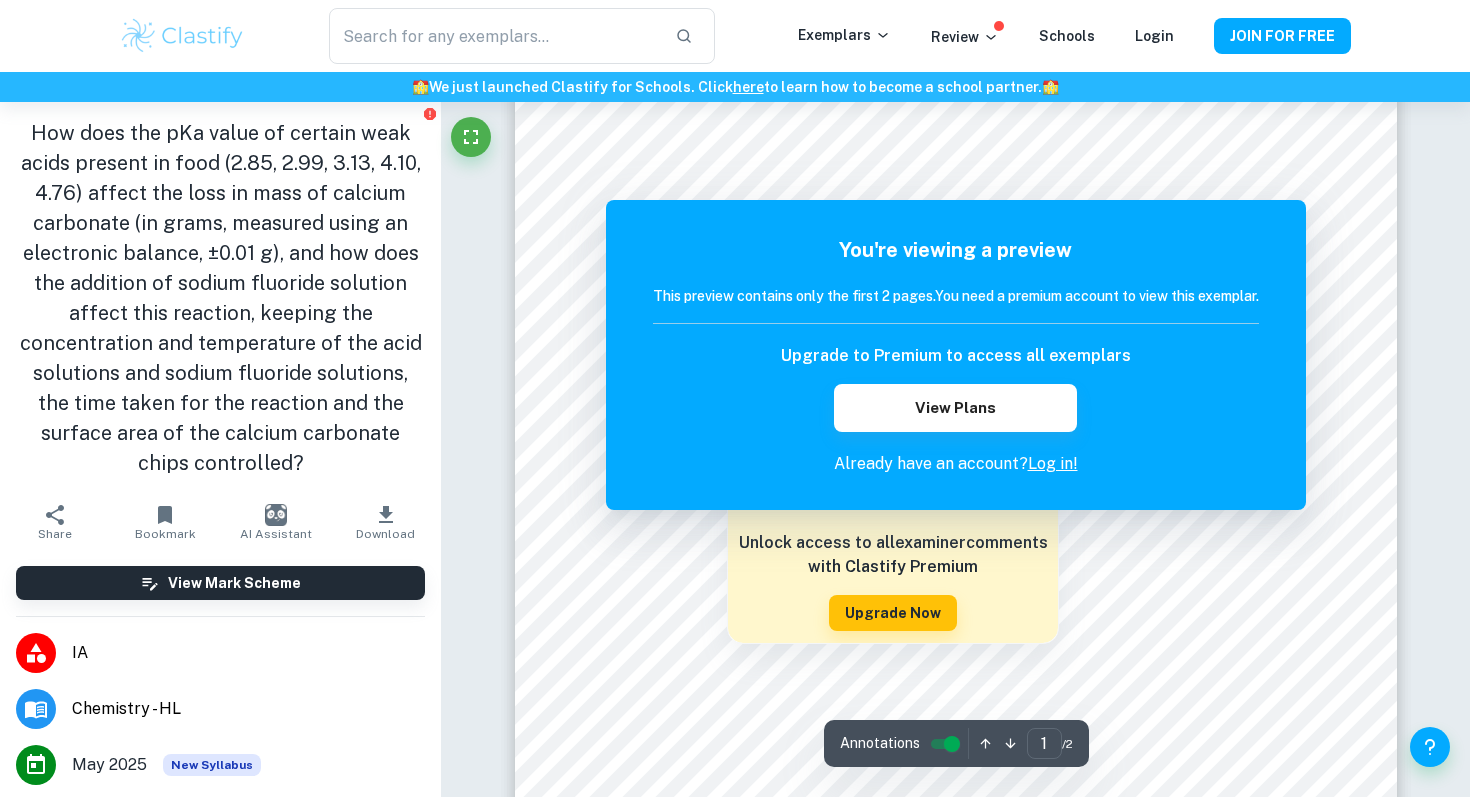 scroll, scrollTop: 177, scrollLeft: 0, axis: vertical 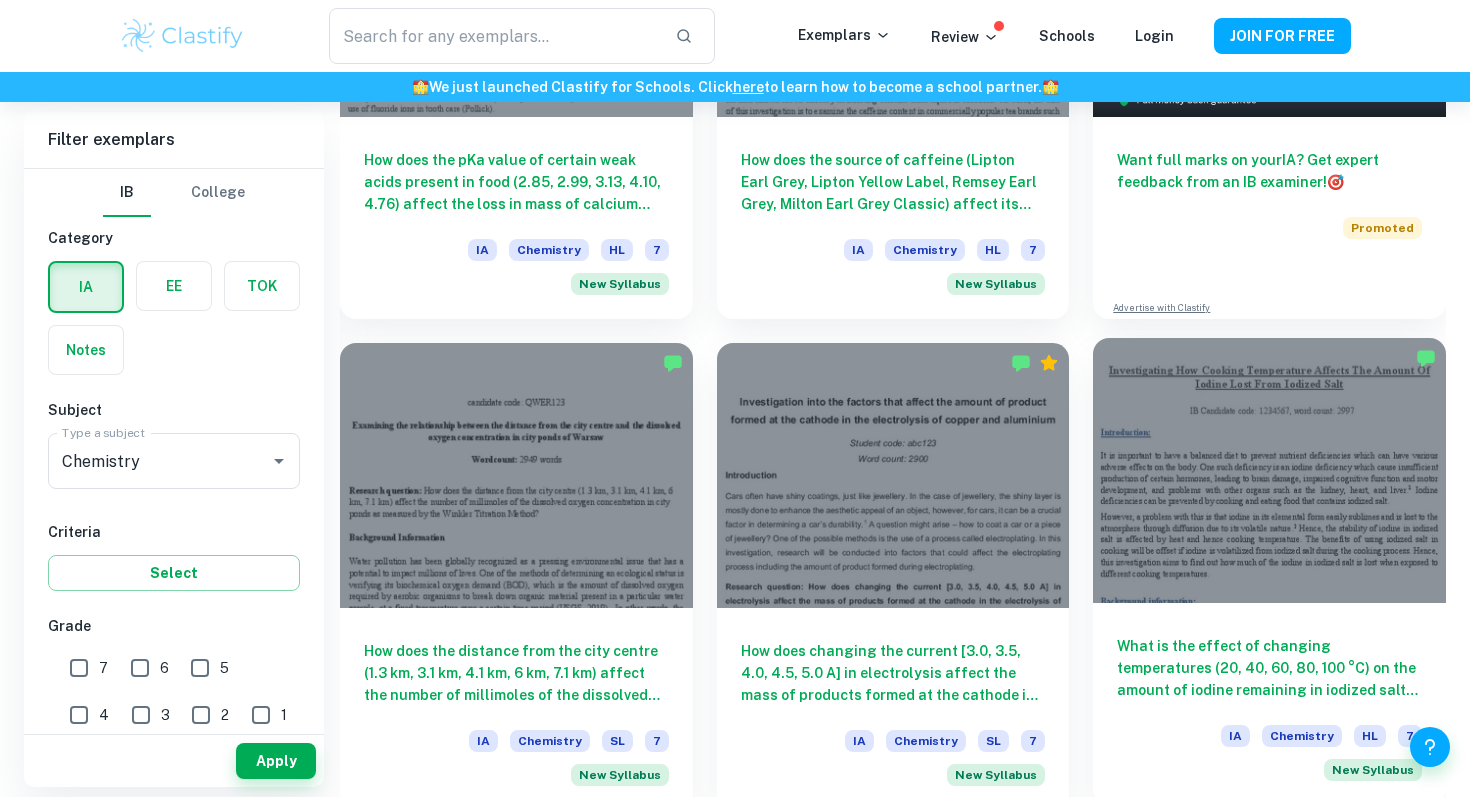 click at bounding box center (1269, 470) 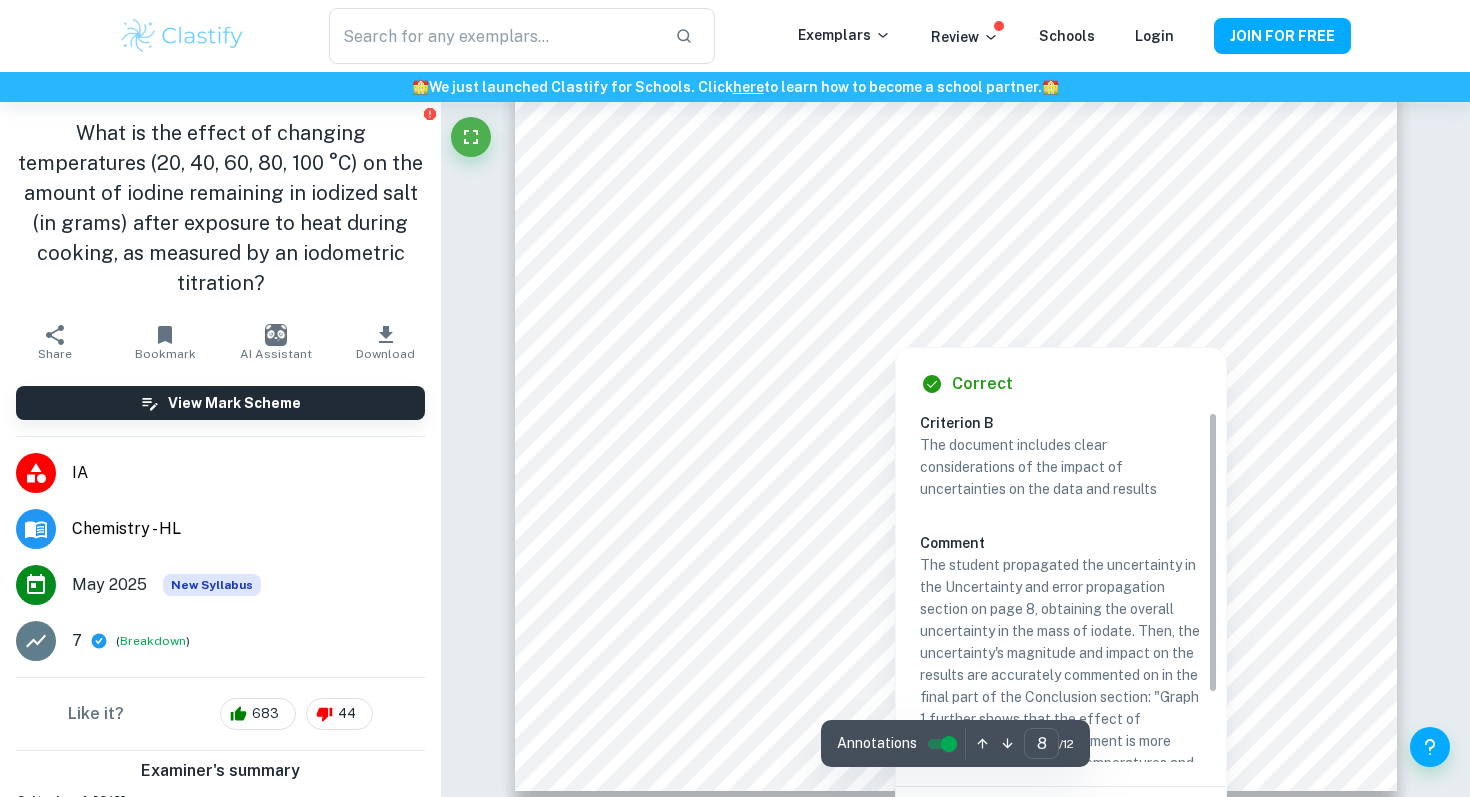 scroll, scrollTop: 8815, scrollLeft: 0, axis: vertical 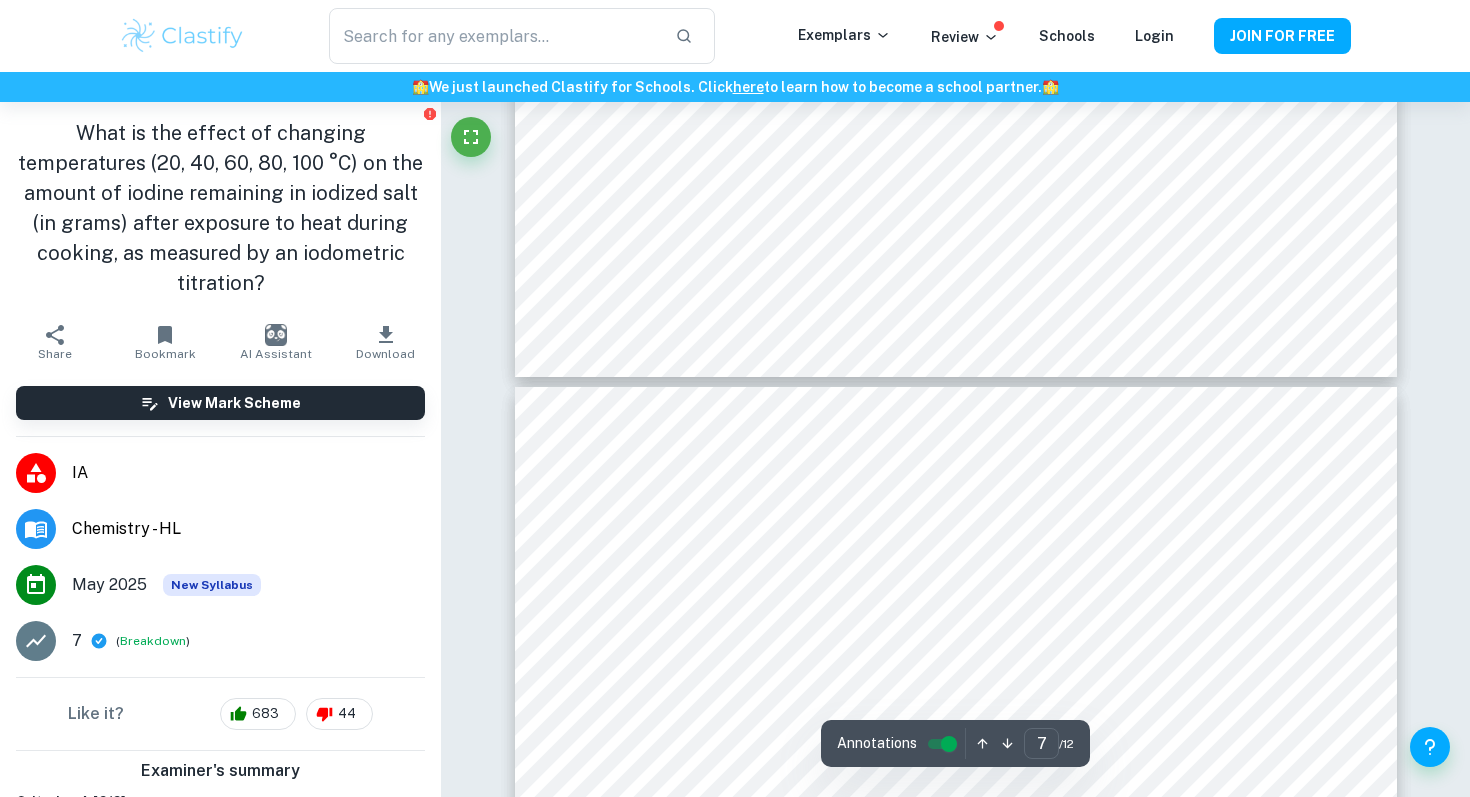 type on "8" 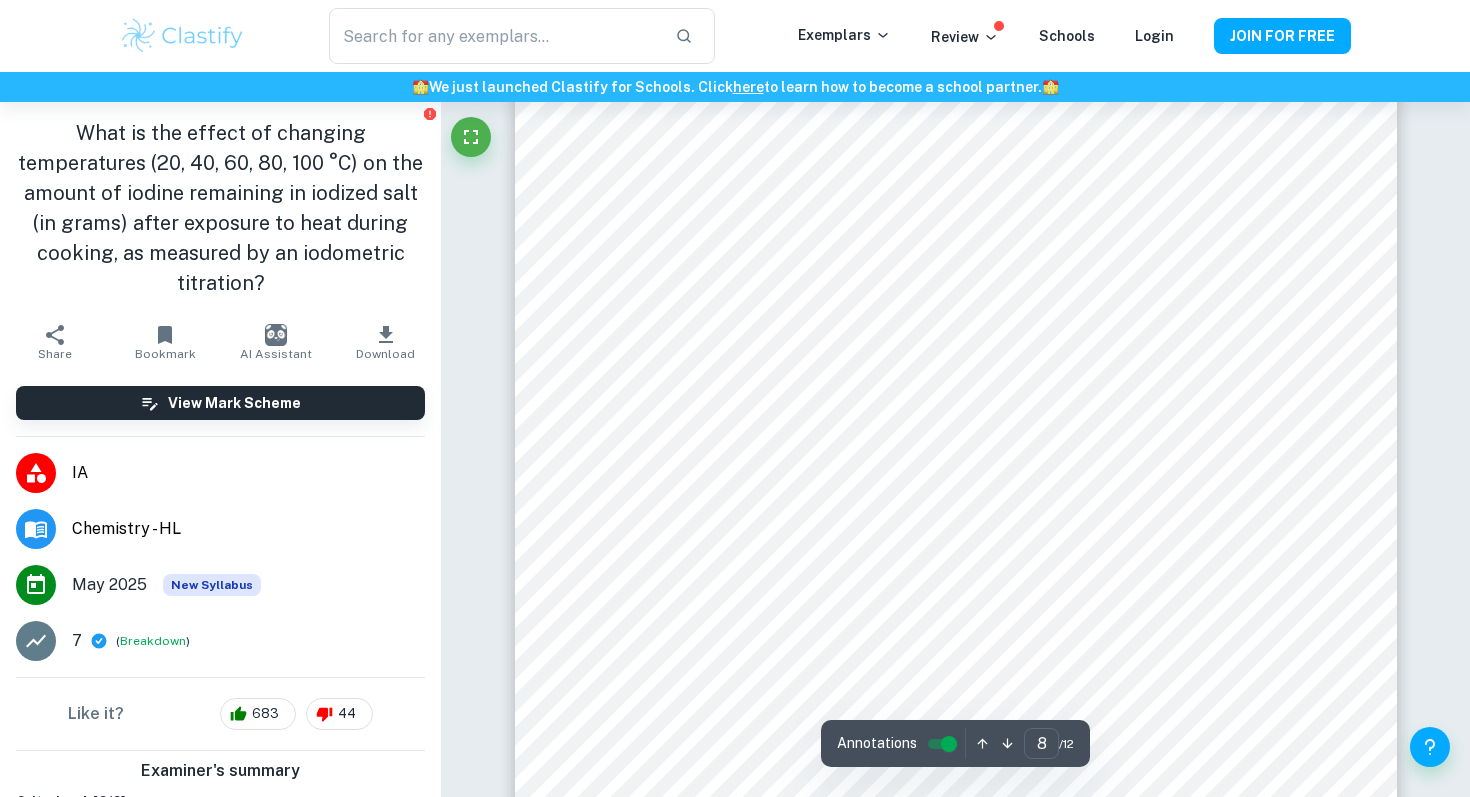 scroll, scrollTop: 8530, scrollLeft: 0, axis: vertical 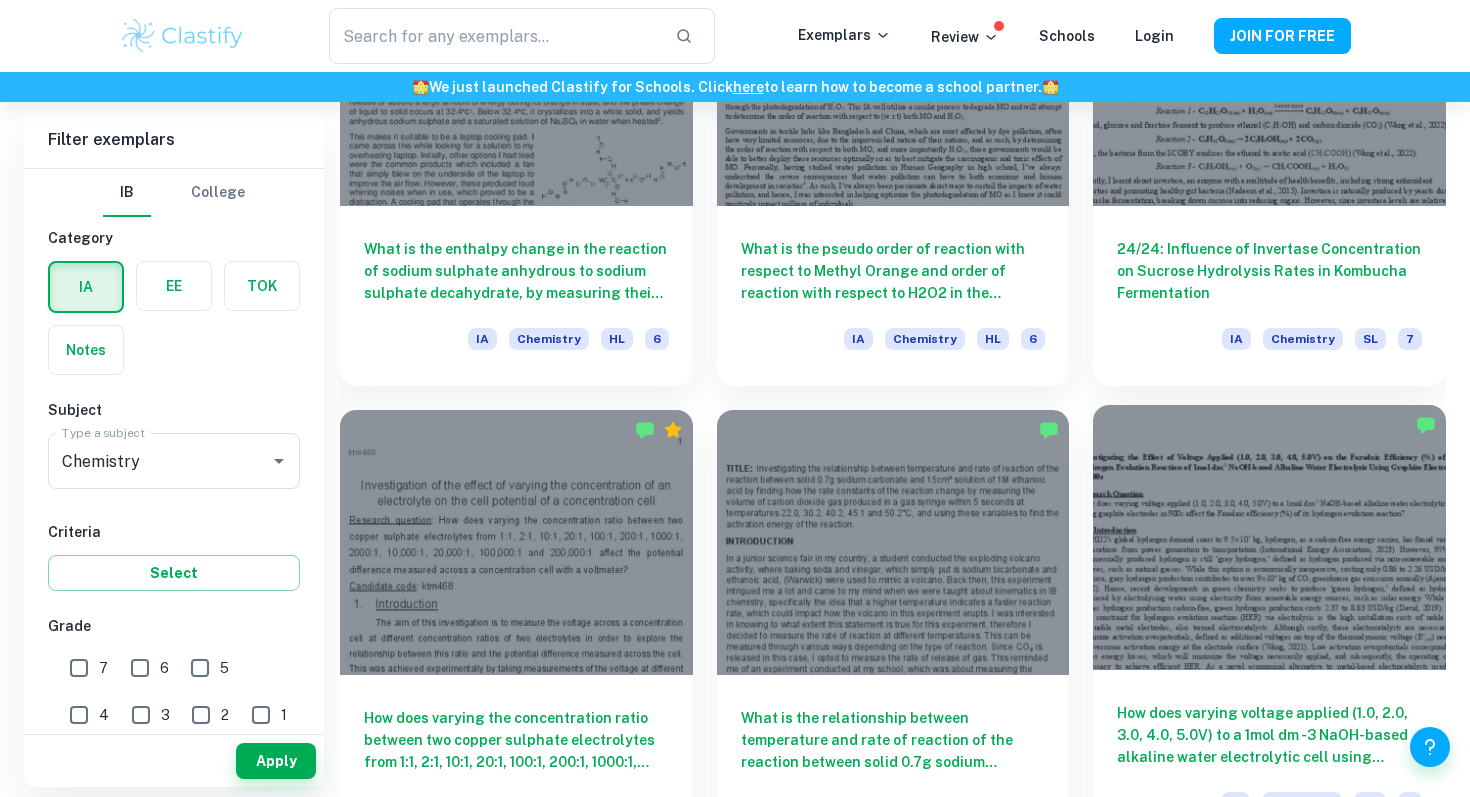 click on "How does varying voltage applied (1.0, 2.0, 3.0, 4.0, 5.0V) to a 1mol dm -3 NaOH-based alkaline water electrolytic cell using graphite electrodes in 900s affect the Faradaic efficiency (%) of its hydrogen evolution reaction?" at bounding box center [1269, 735] 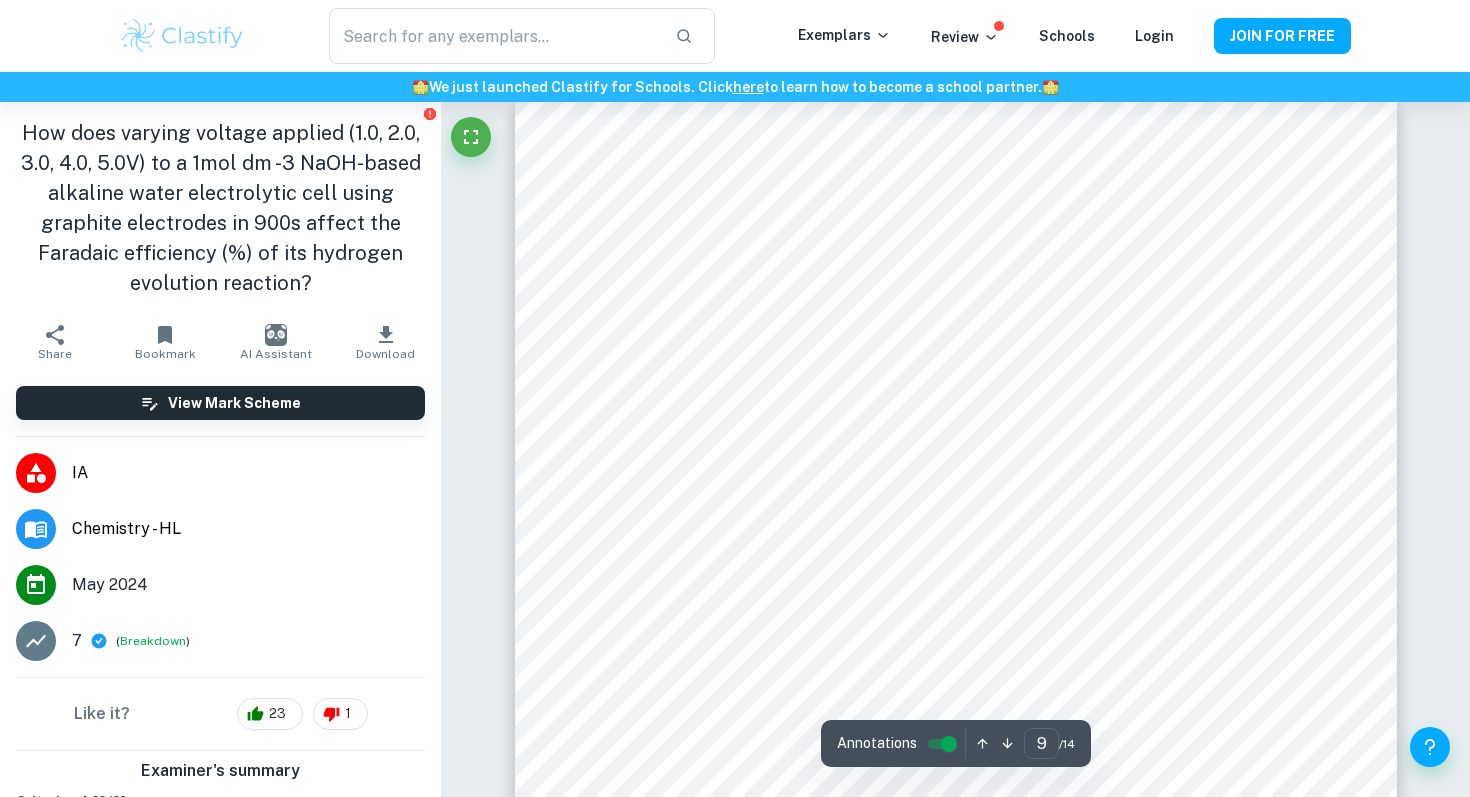 scroll, scrollTop: 9651, scrollLeft: 0, axis: vertical 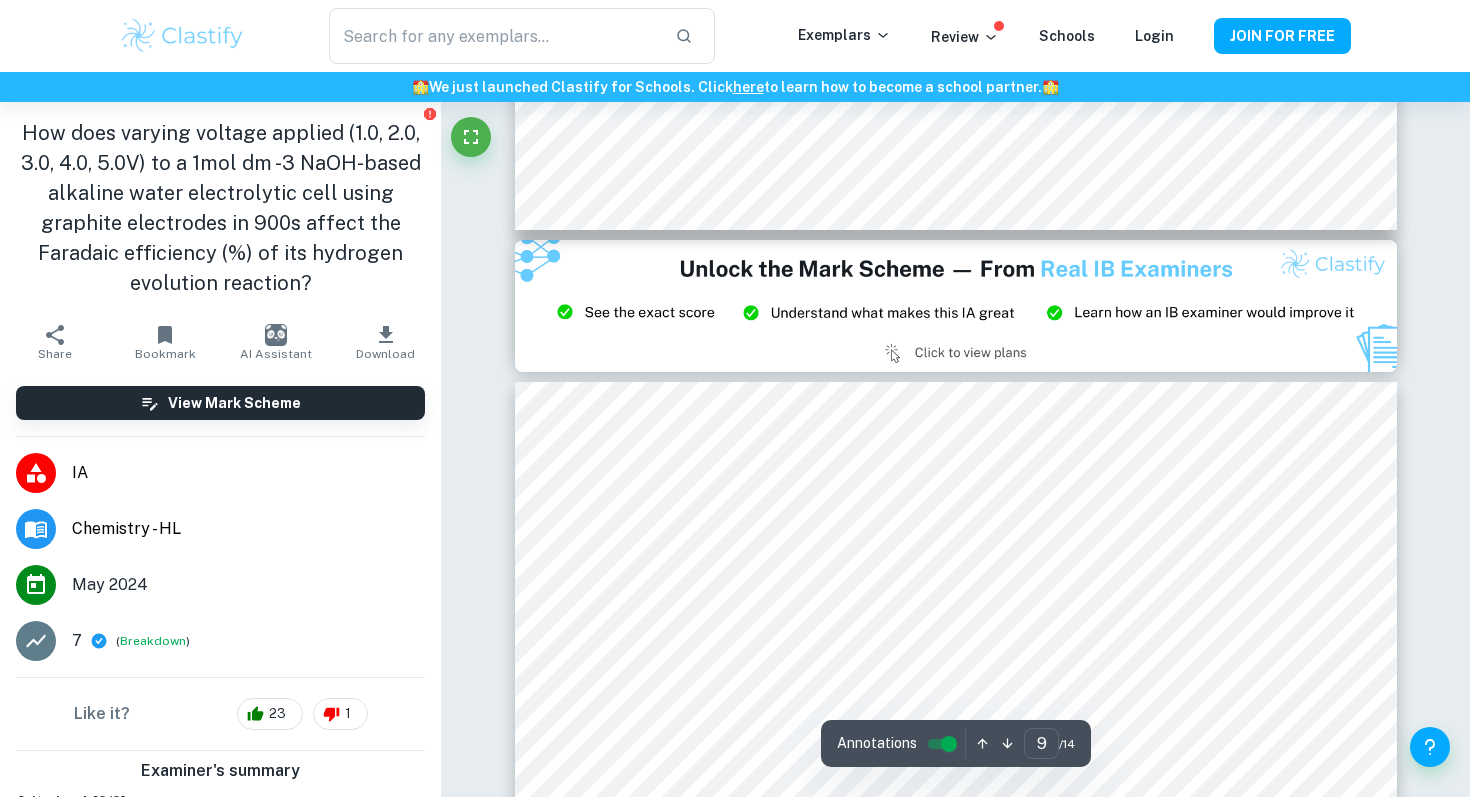 type on "8" 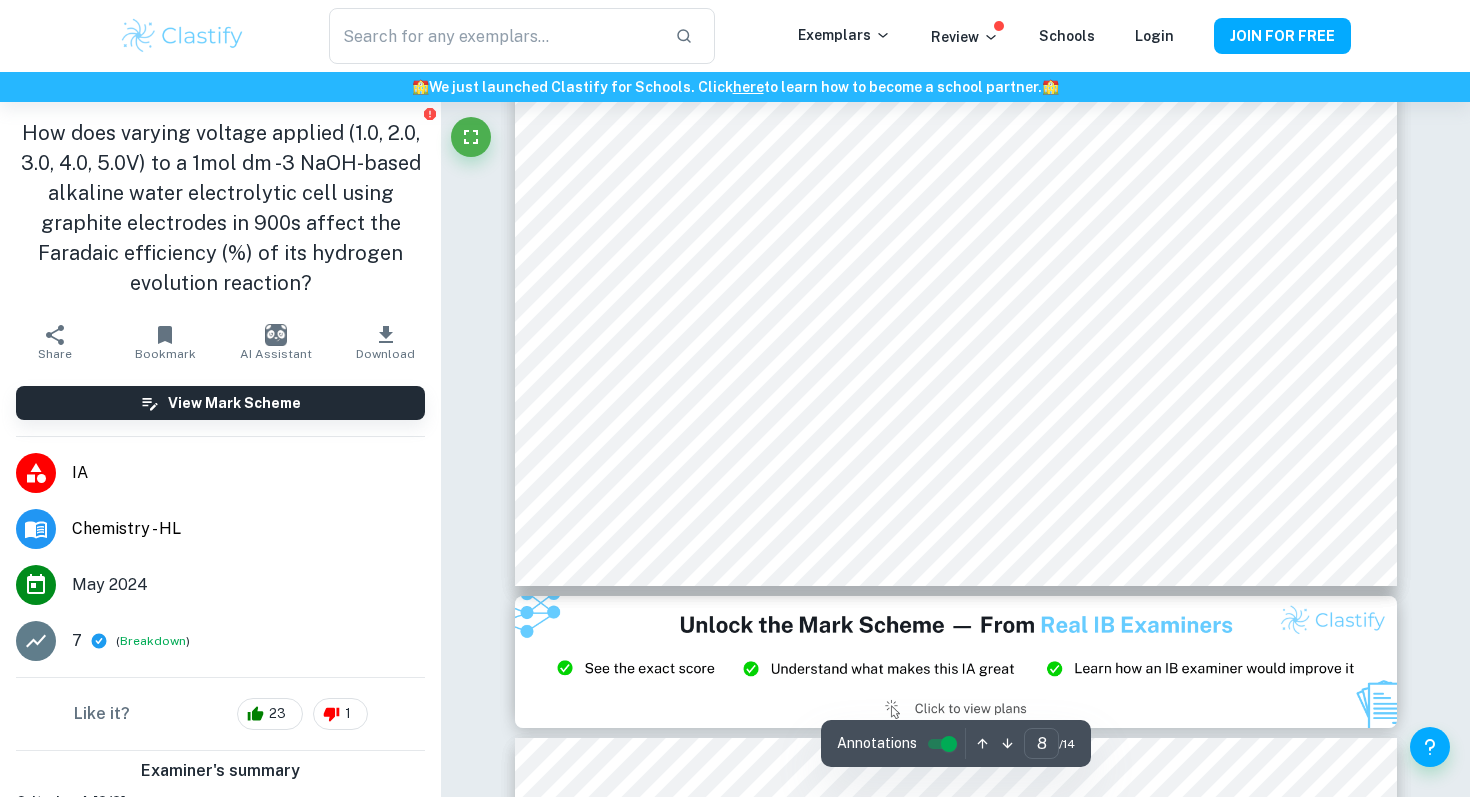 scroll, scrollTop: 8963, scrollLeft: 0, axis: vertical 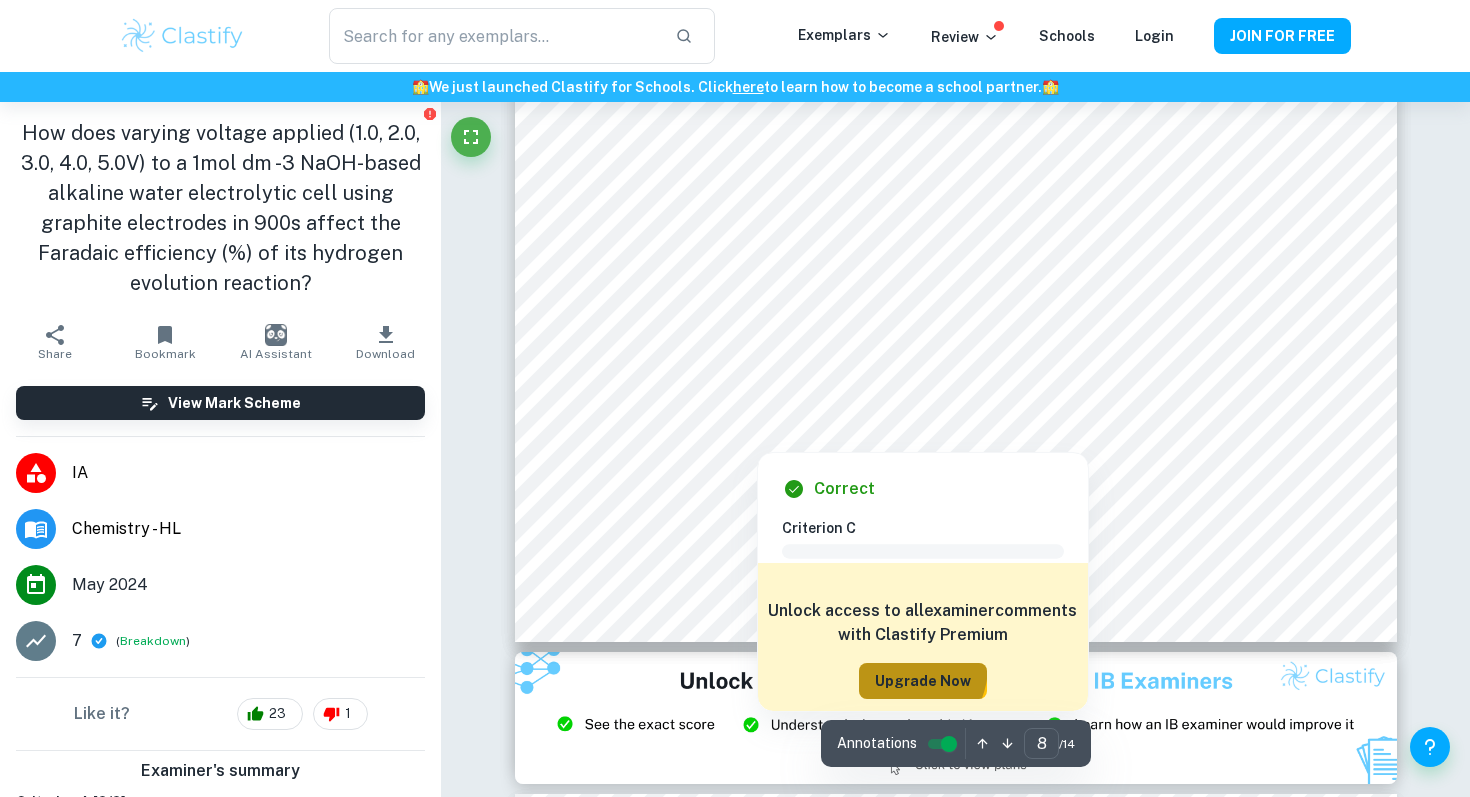 click on "Upgrade Now" at bounding box center [923, 681] 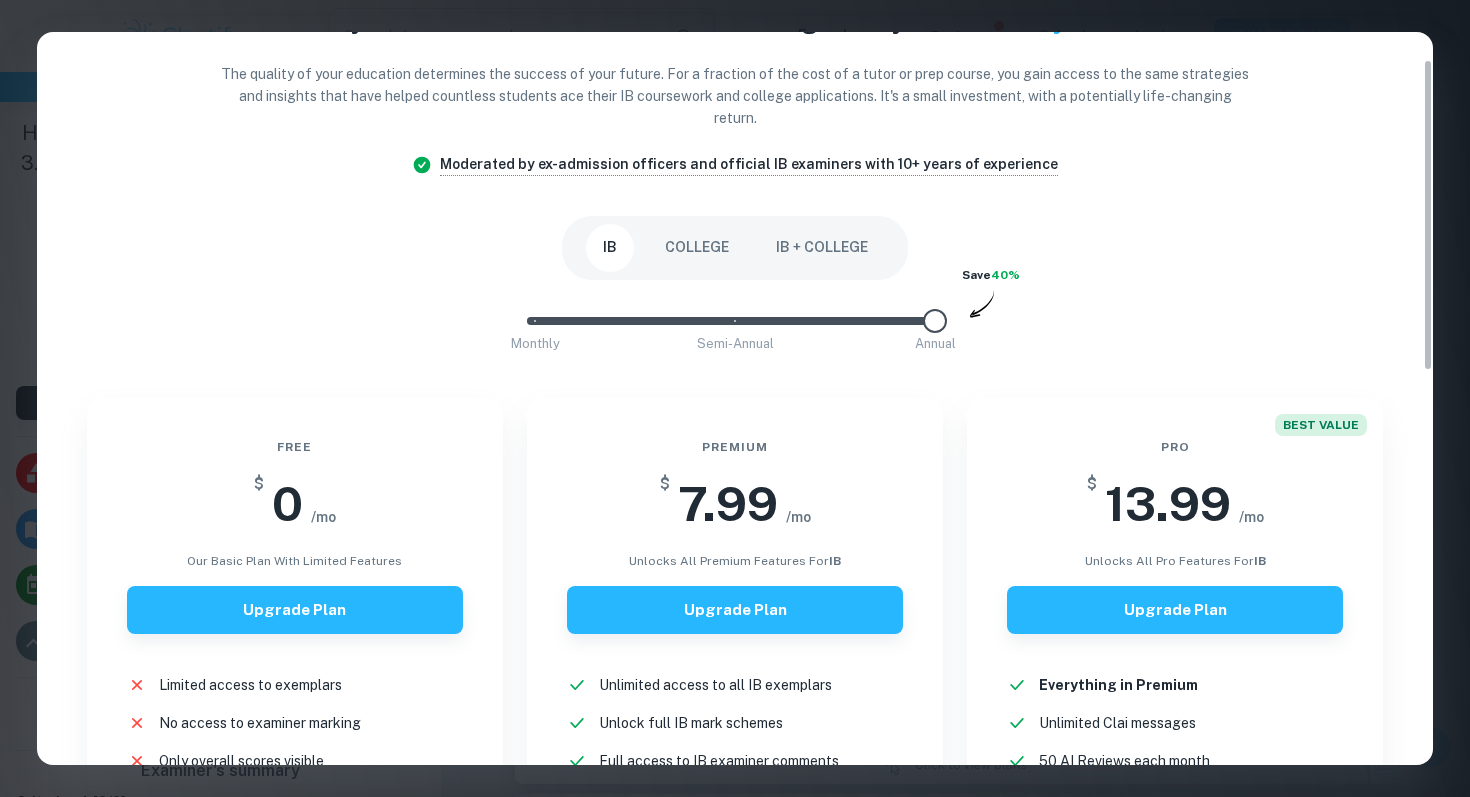 scroll, scrollTop: 0, scrollLeft: 0, axis: both 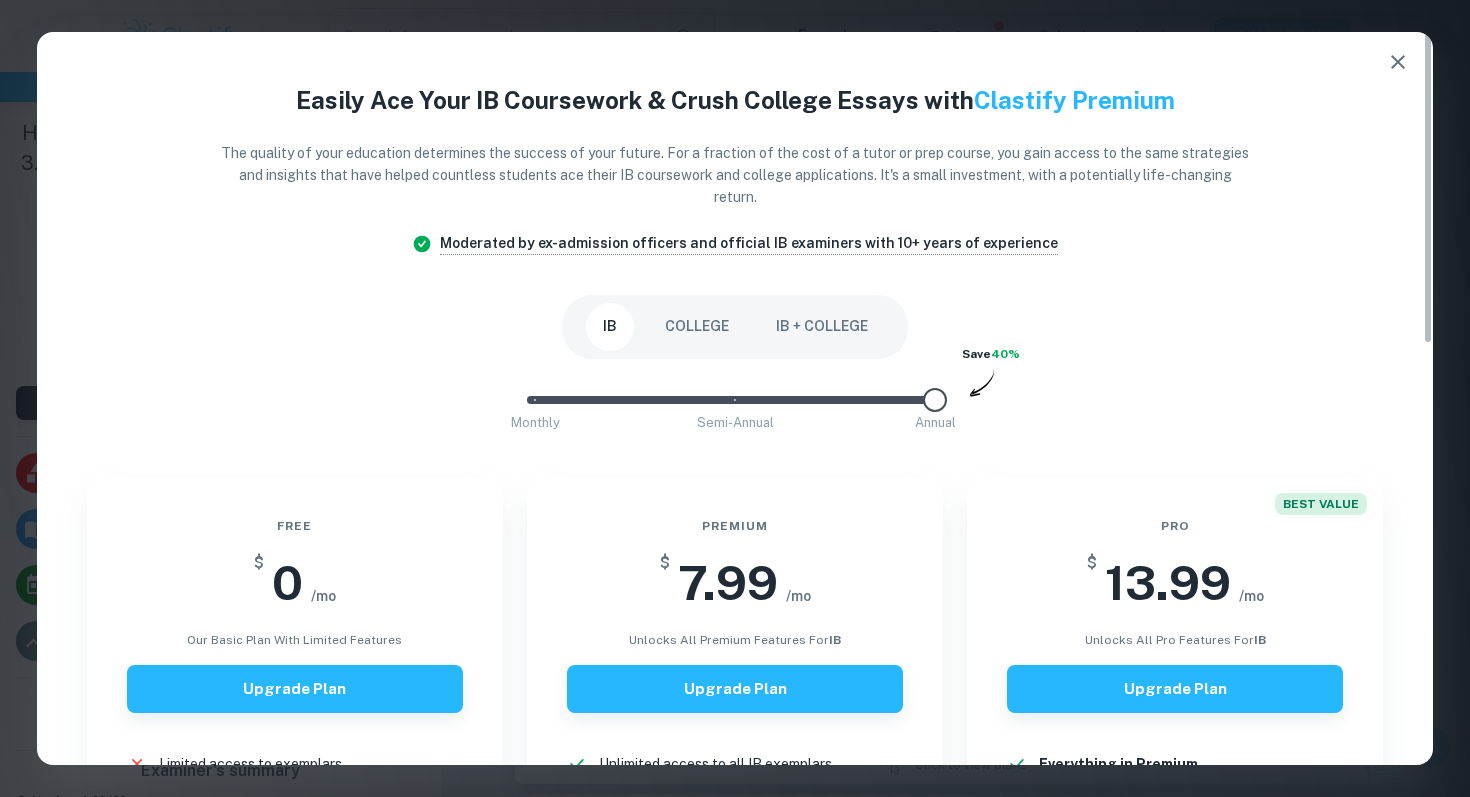 click on "Easily Ace Your IB Coursework & Crush College Essays with  Clastify Premium The quality of your education determines the success of your future. For a fraction of the cost of a tutor or prep course, you gain access to the same strategies and insights that have helped countless students ace their IB coursework and college applications. It's a small investment, with a potentially life-changing return. Moderated by ex-admission officers and official IB examiners with 10+ years of experience IB COLLEGE IB + COLLEGE Monthly Semi-Annual Annual Save  40% Free $ 0 /mo Our basic plan with limited features Upgrade Plan Limited access to exemplars New! No access to examiner marking New! Only overall scores visible New! Downloading not allowed New! Ads New! Premium $ 7.99 /mo unlocks all premium features for  IB Upgrade Plan Unlimited access to all IB exemplars New! Unlock full IB mark schemes New! Full access to IB examiner comments New! See exact scores of IB exemplars New! Download 15 IB exemplars per month New! New!" at bounding box center [735, 890] 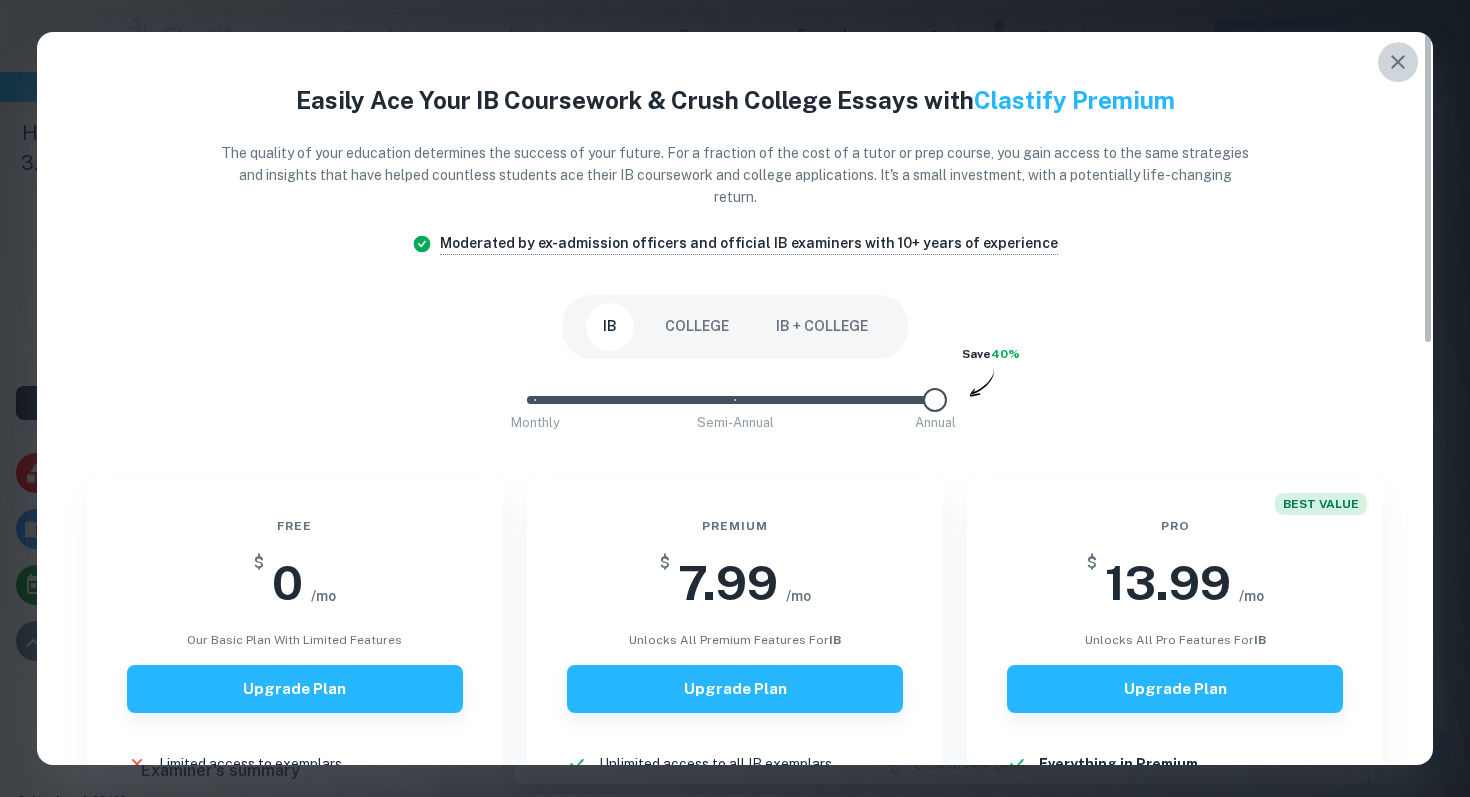 click at bounding box center [1398, 62] 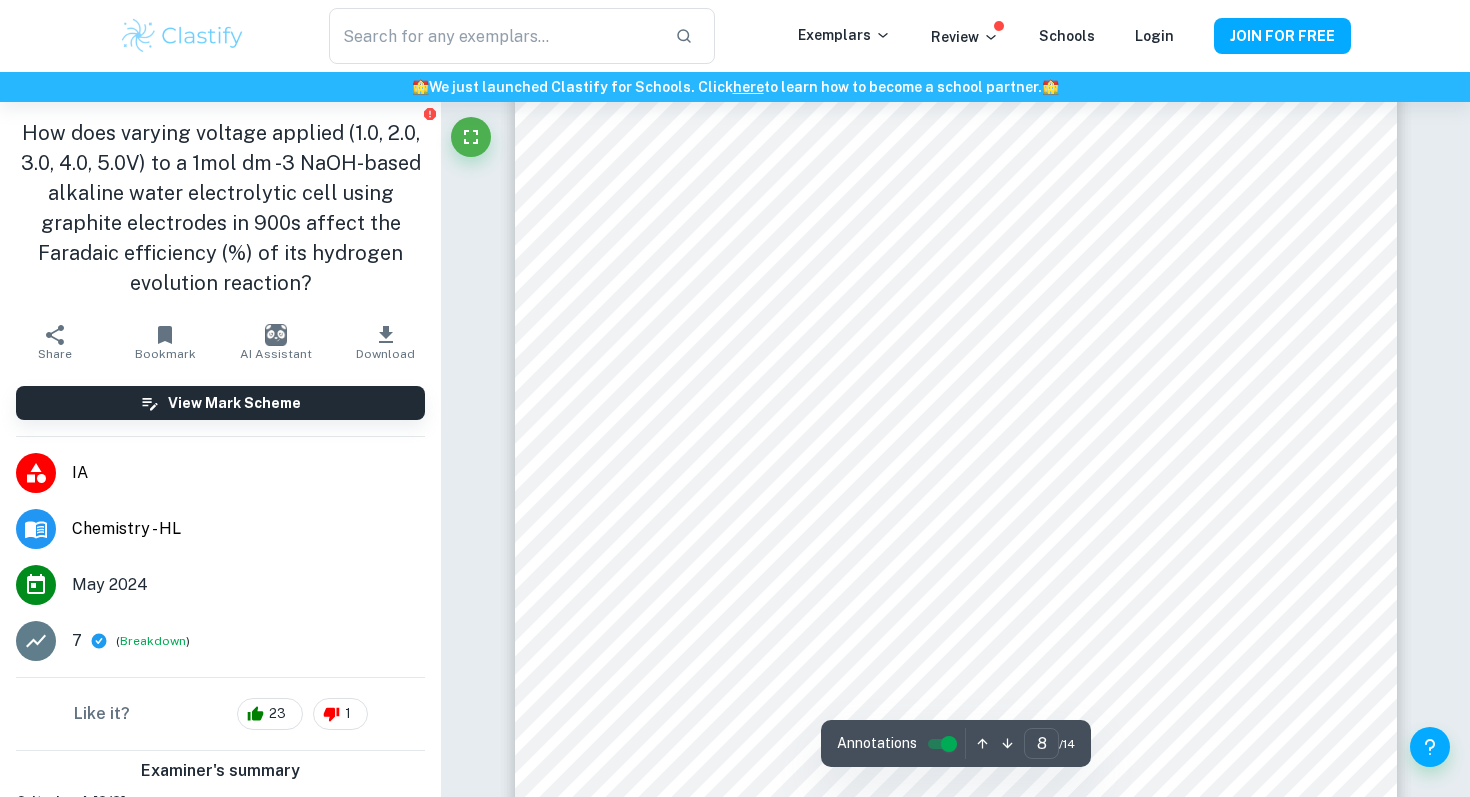 scroll, scrollTop: 8954, scrollLeft: 0, axis: vertical 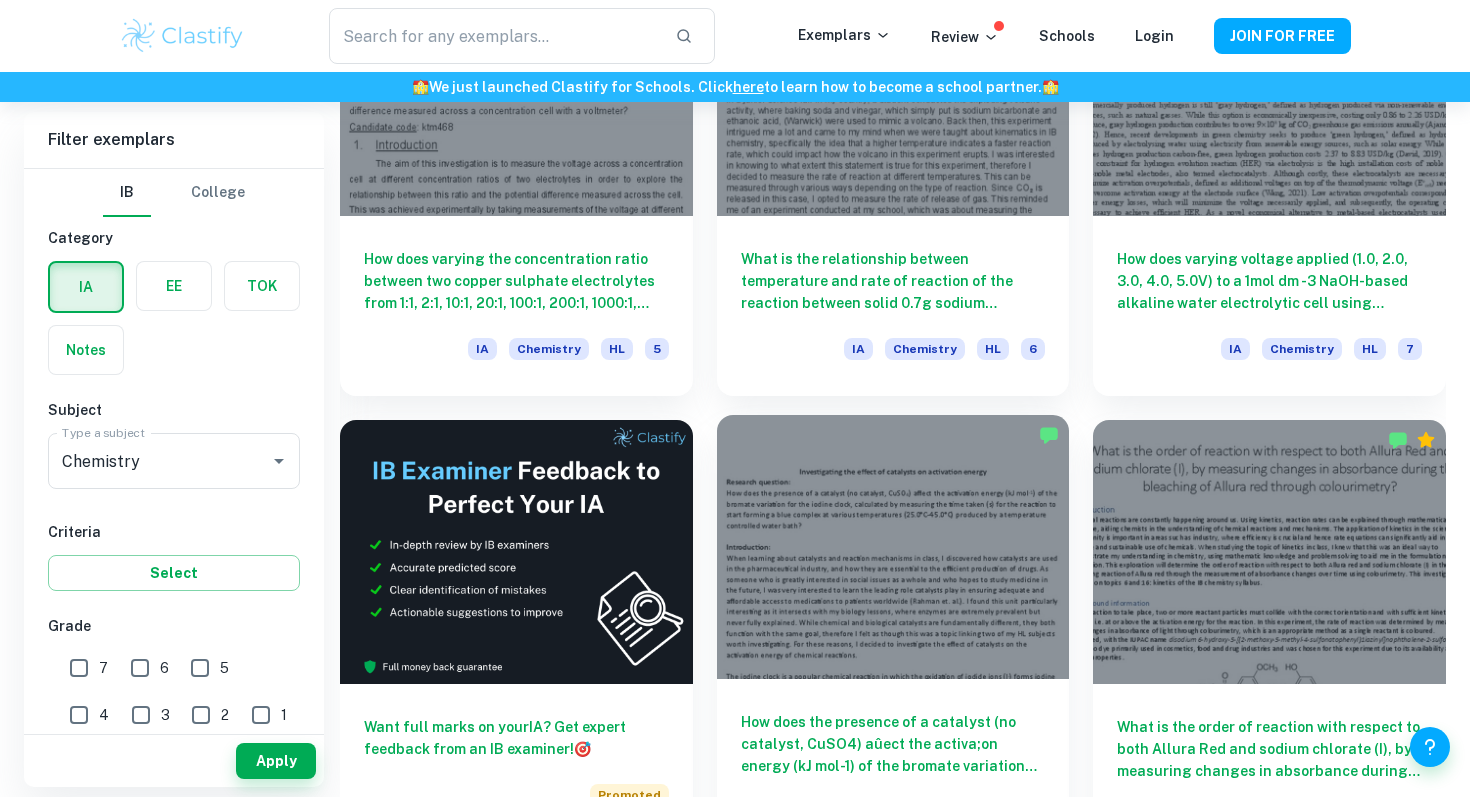 click at bounding box center (893, 547) 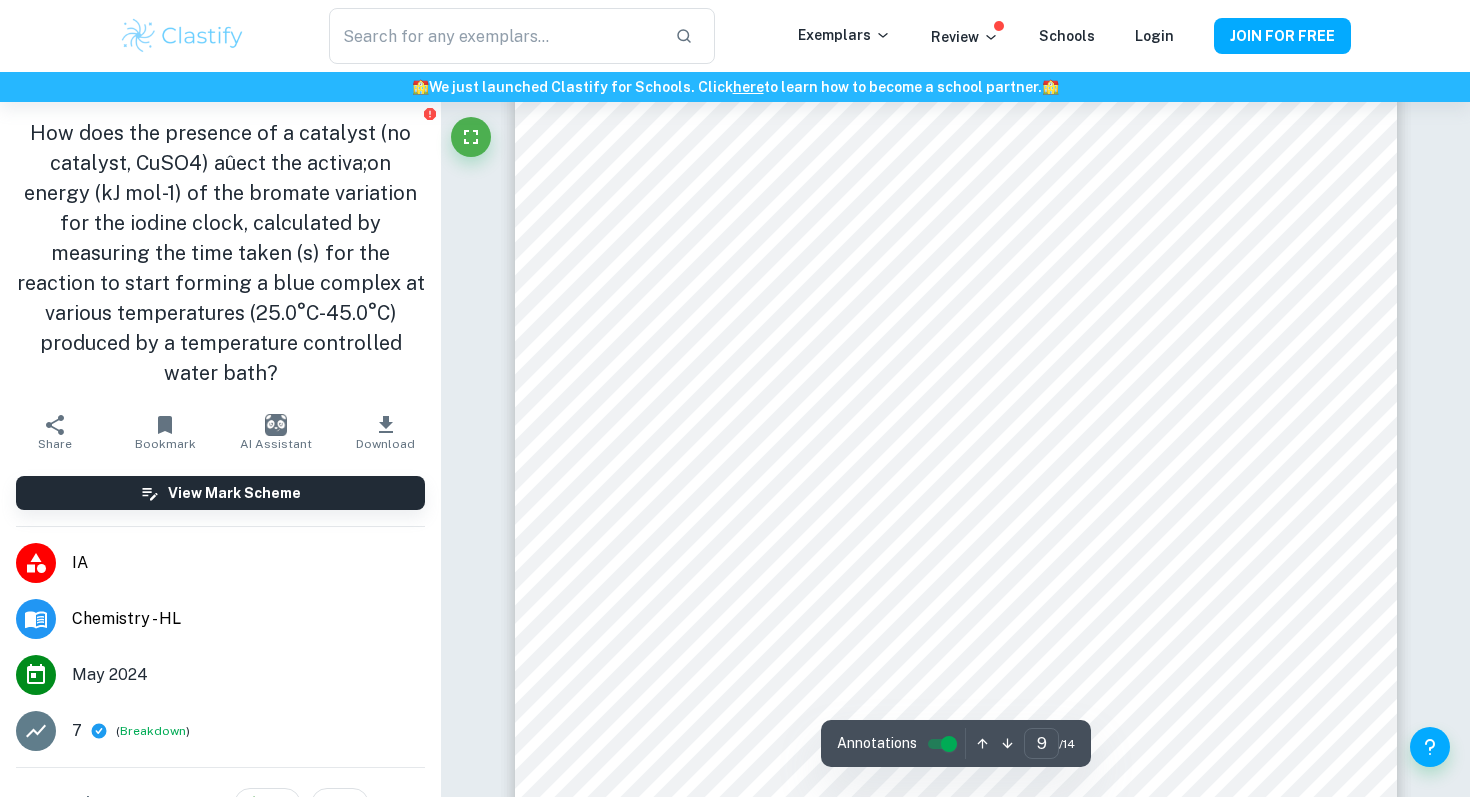 scroll, scrollTop: 10704, scrollLeft: 0, axis: vertical 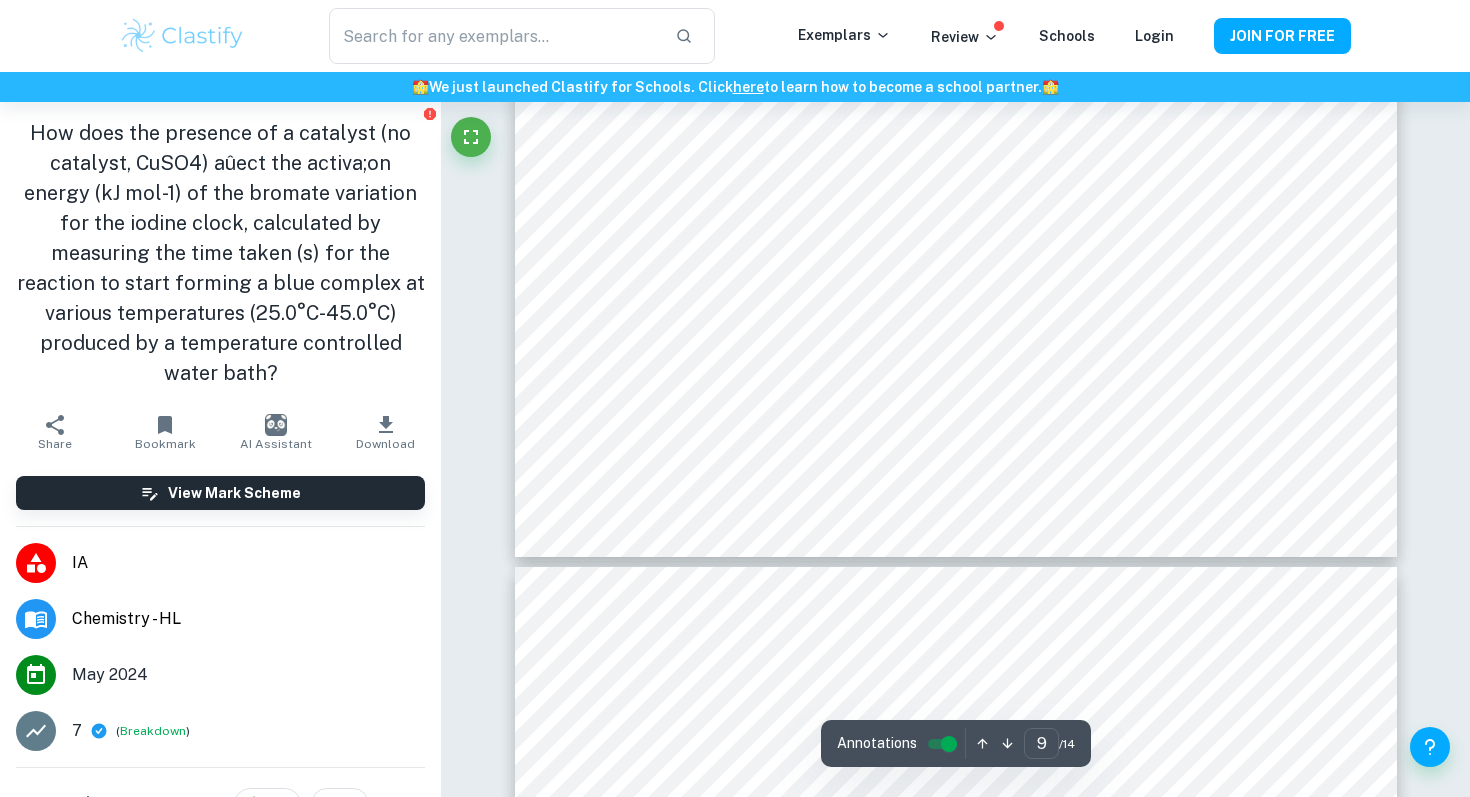 type on "10" 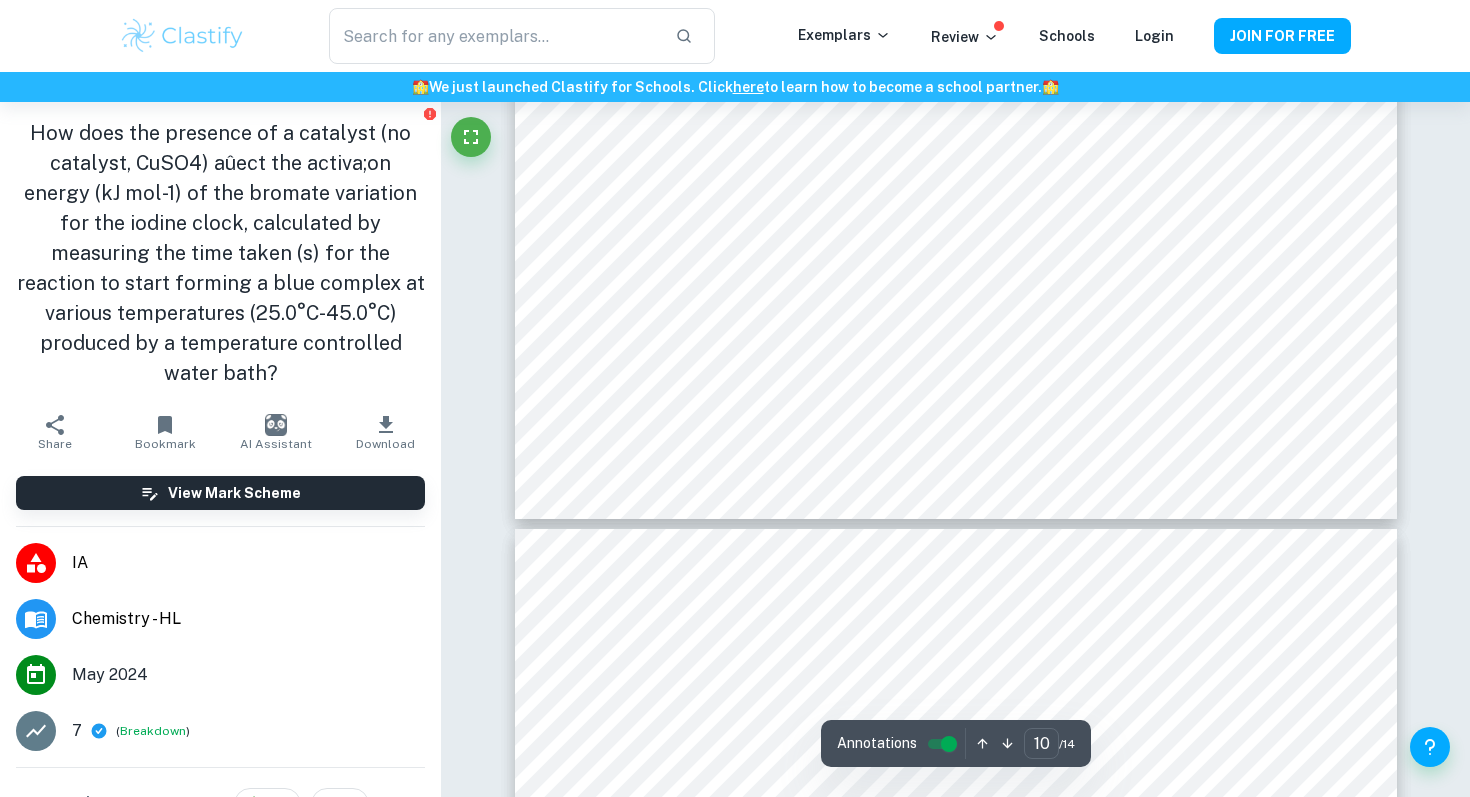 scroll, scrollTop: 12599, scrollLeft: 0, axis: vertical 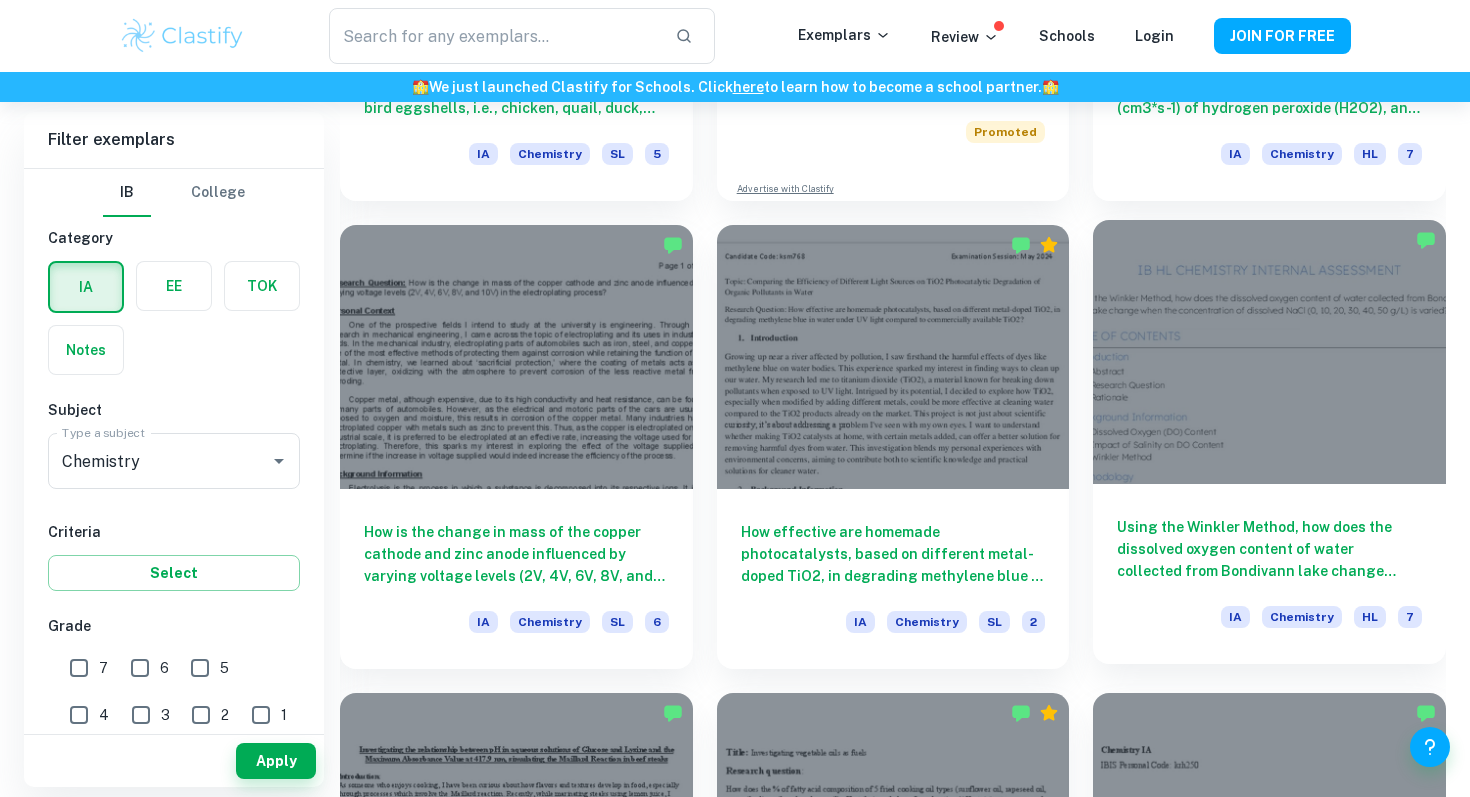 click on "Using the Winkler Method, how does the dissolved oxygen content of water collected from Bondivann lake change when the concentration of dissolved NaCl (0, 10, 20, 30, 40, 50 g/L) is varied?" at bounding box center [1269, 549] 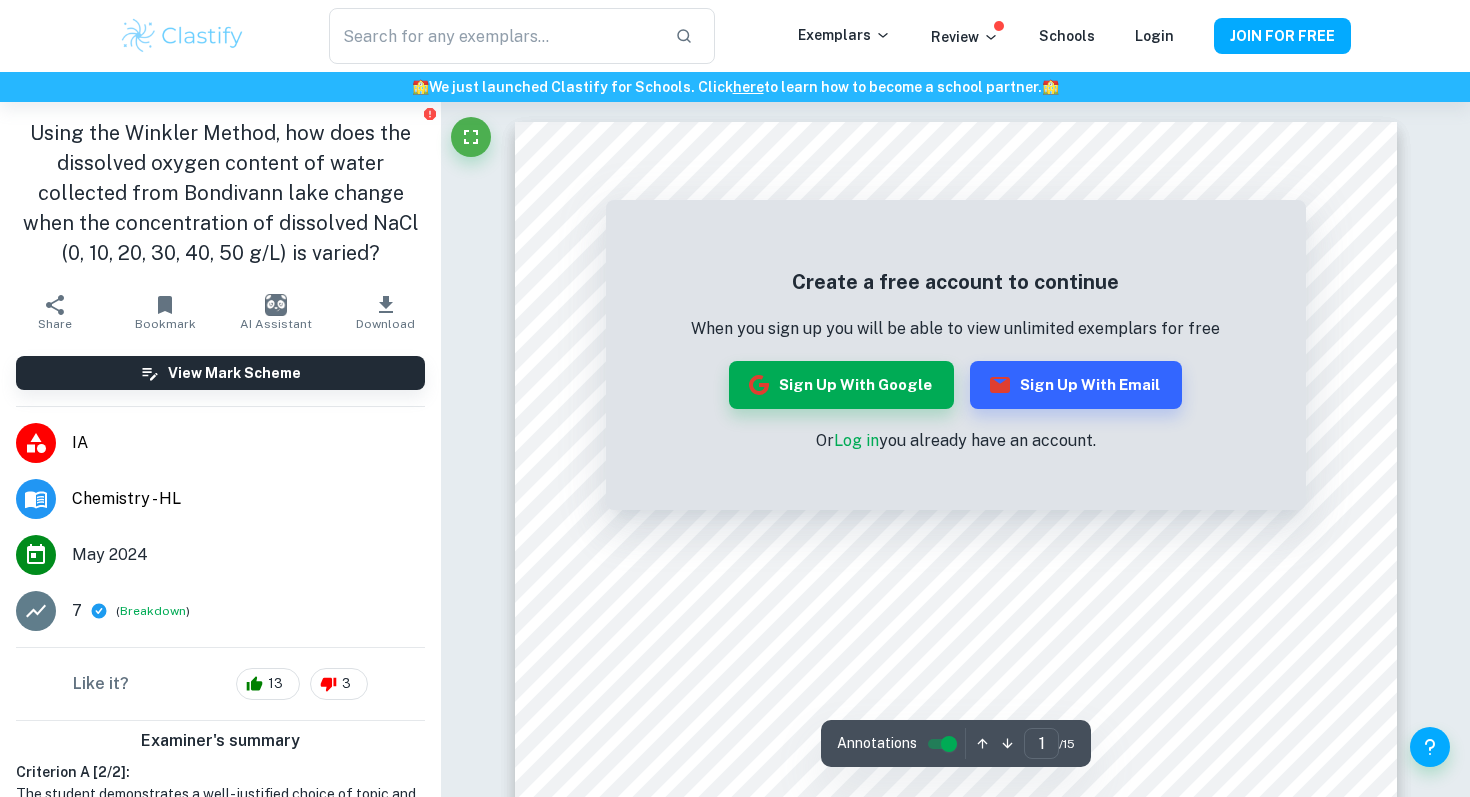 scroll, scrollTop: 43, scrollLeft: 0, axis: vertical 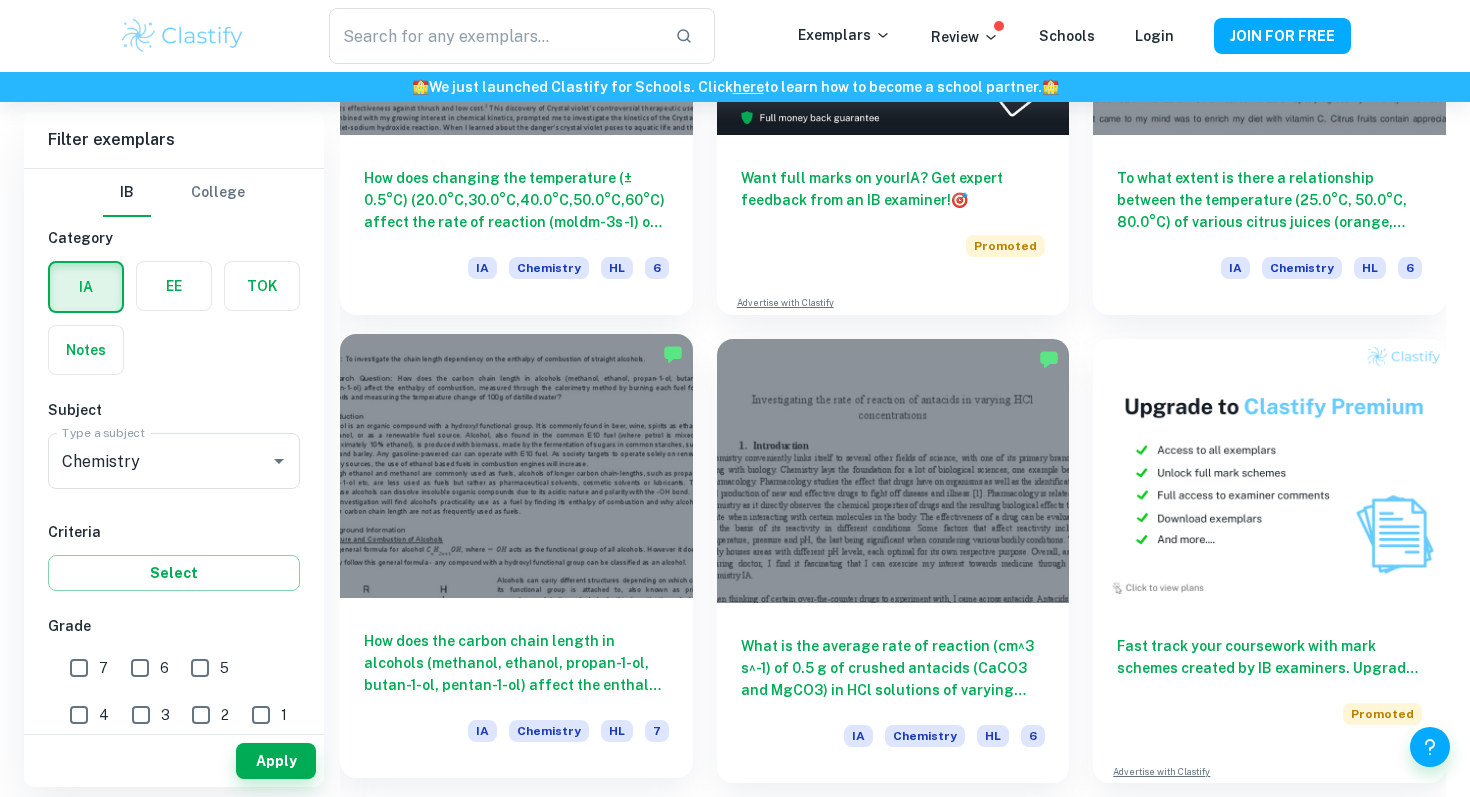 click on "How does the carbon chain length in alcohols (methanol, ethanol, propan-1-ol, butan-1-ol, pentan-1-ol) affect the enthalpy of combustion, measured through the calorimetry method by burning each fuel for 120 seconds and measuring the temperature change of 100g of distilled water?" at bounding box center (516, 663) 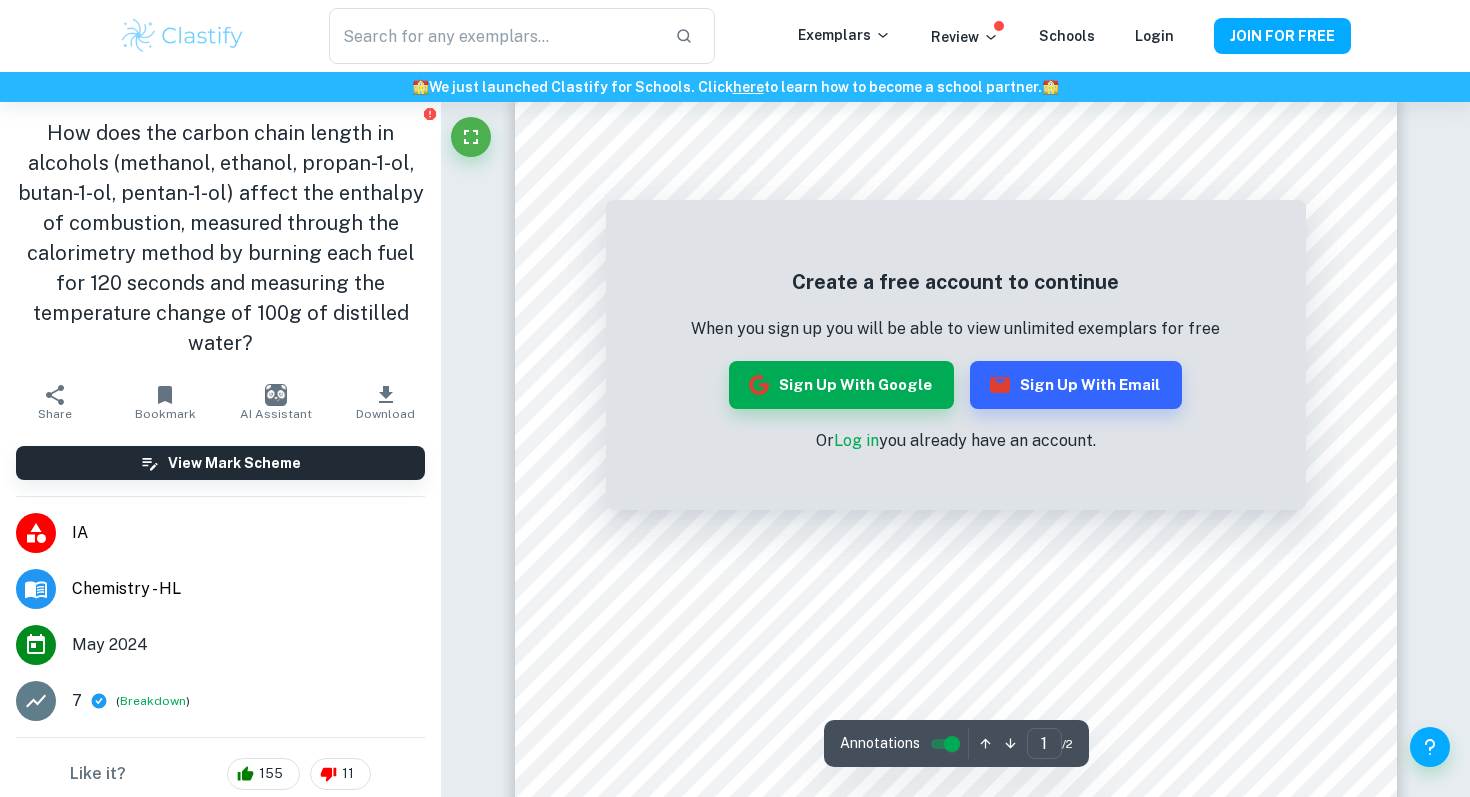 scroll, scrollTop: 0, scrollLeft: 0, axis: both 